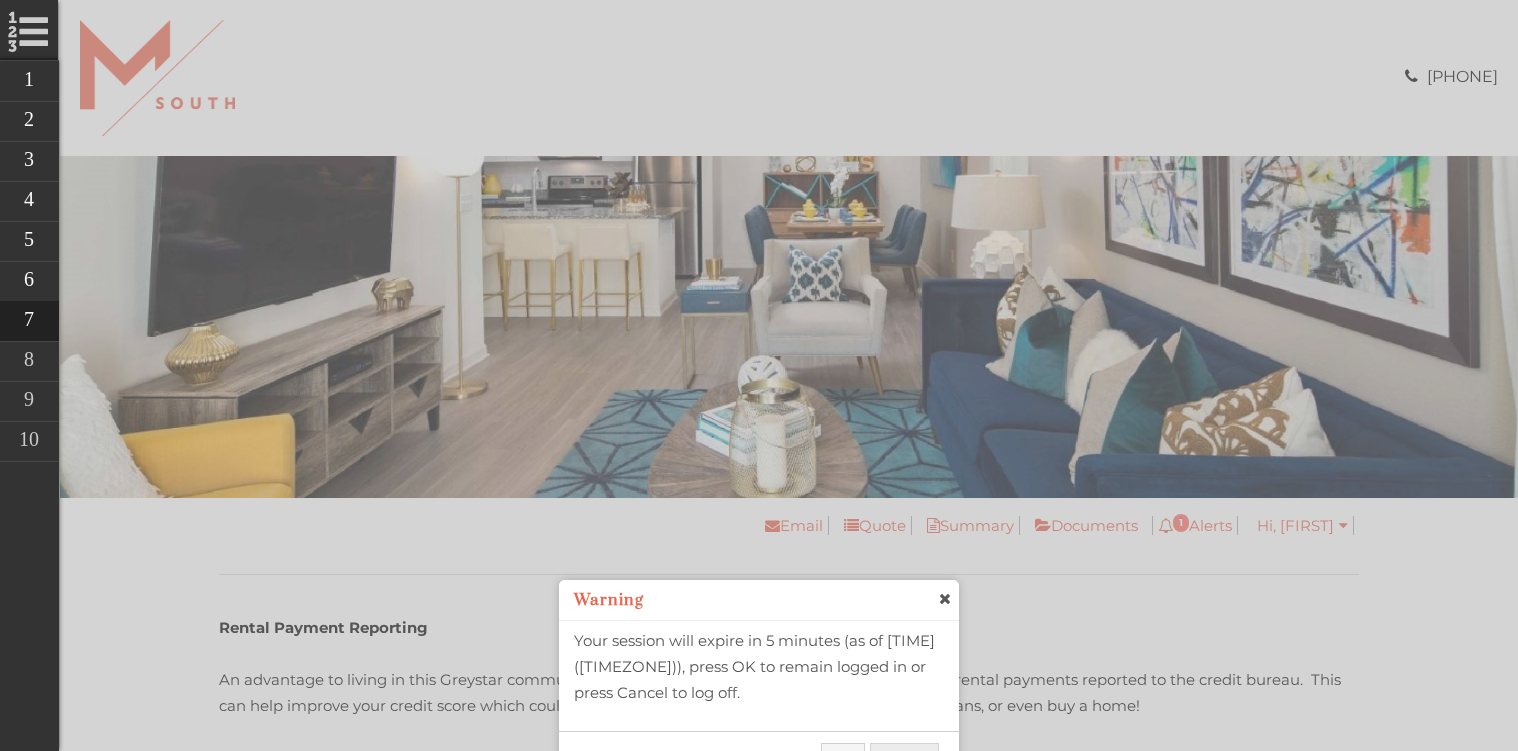 scroll, scrollTop: 308, scrollLeft: 0, axis: vertical 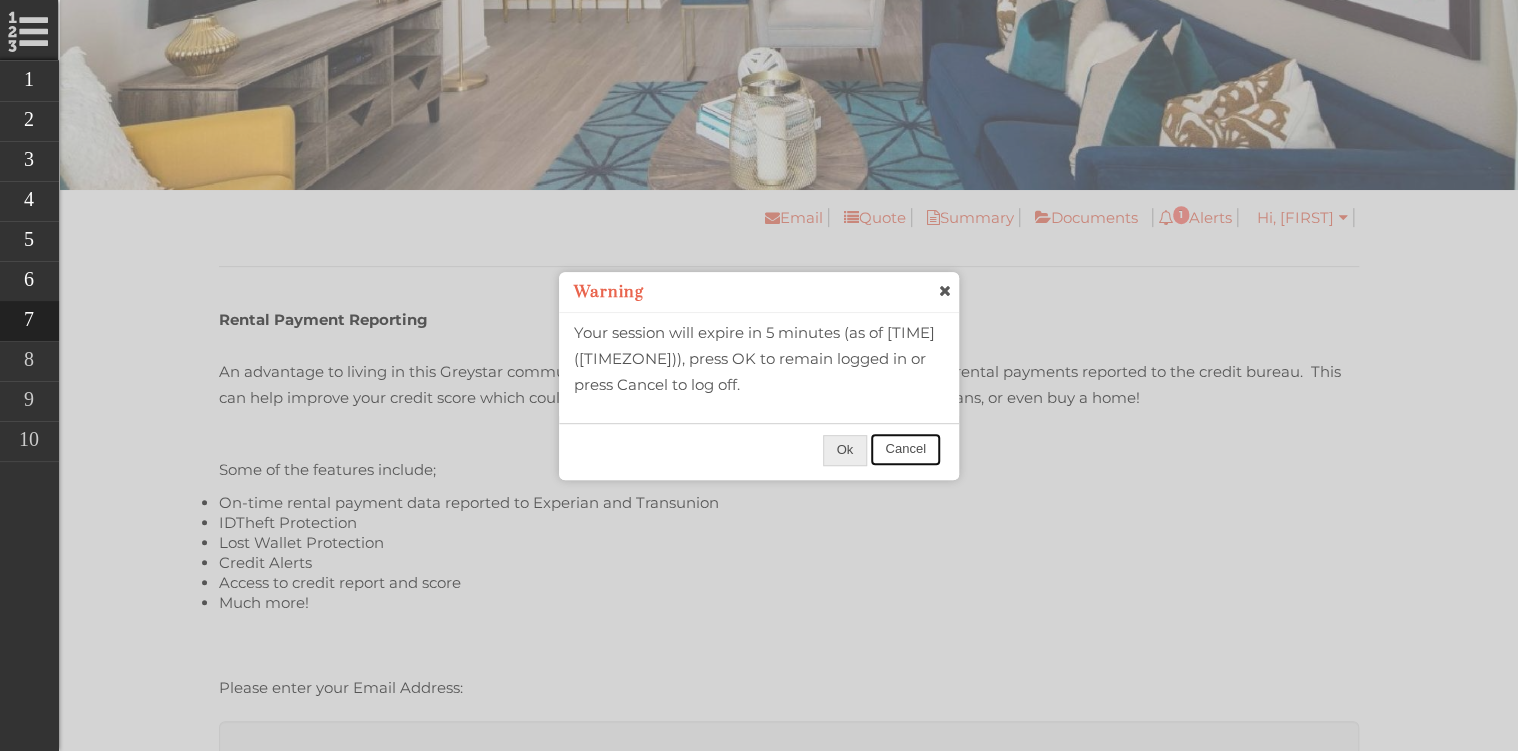 click on "Cancel" at bounding box center [905, 449] 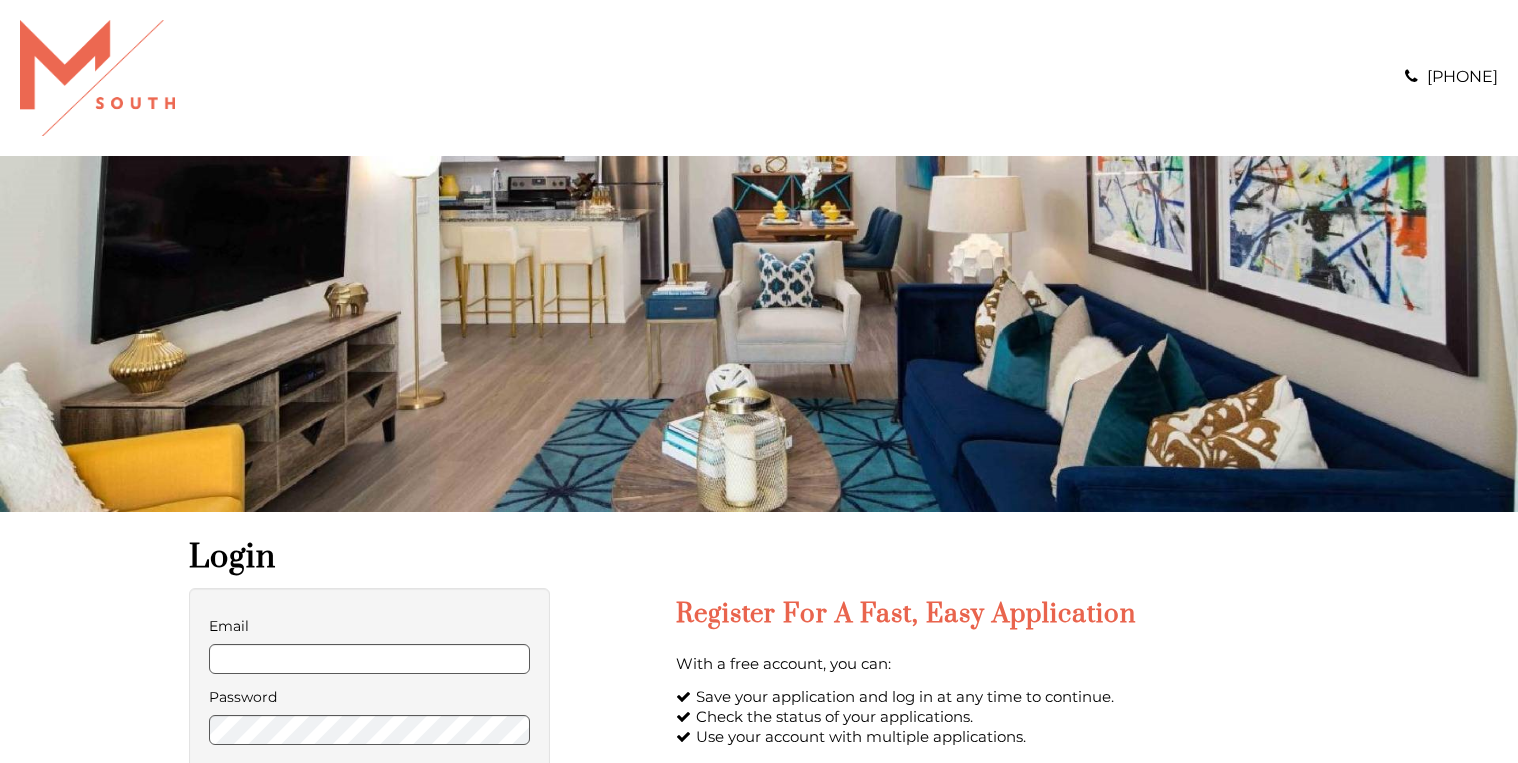 scroll, scrollTop: 0, scrollLeft: 0, axis: both 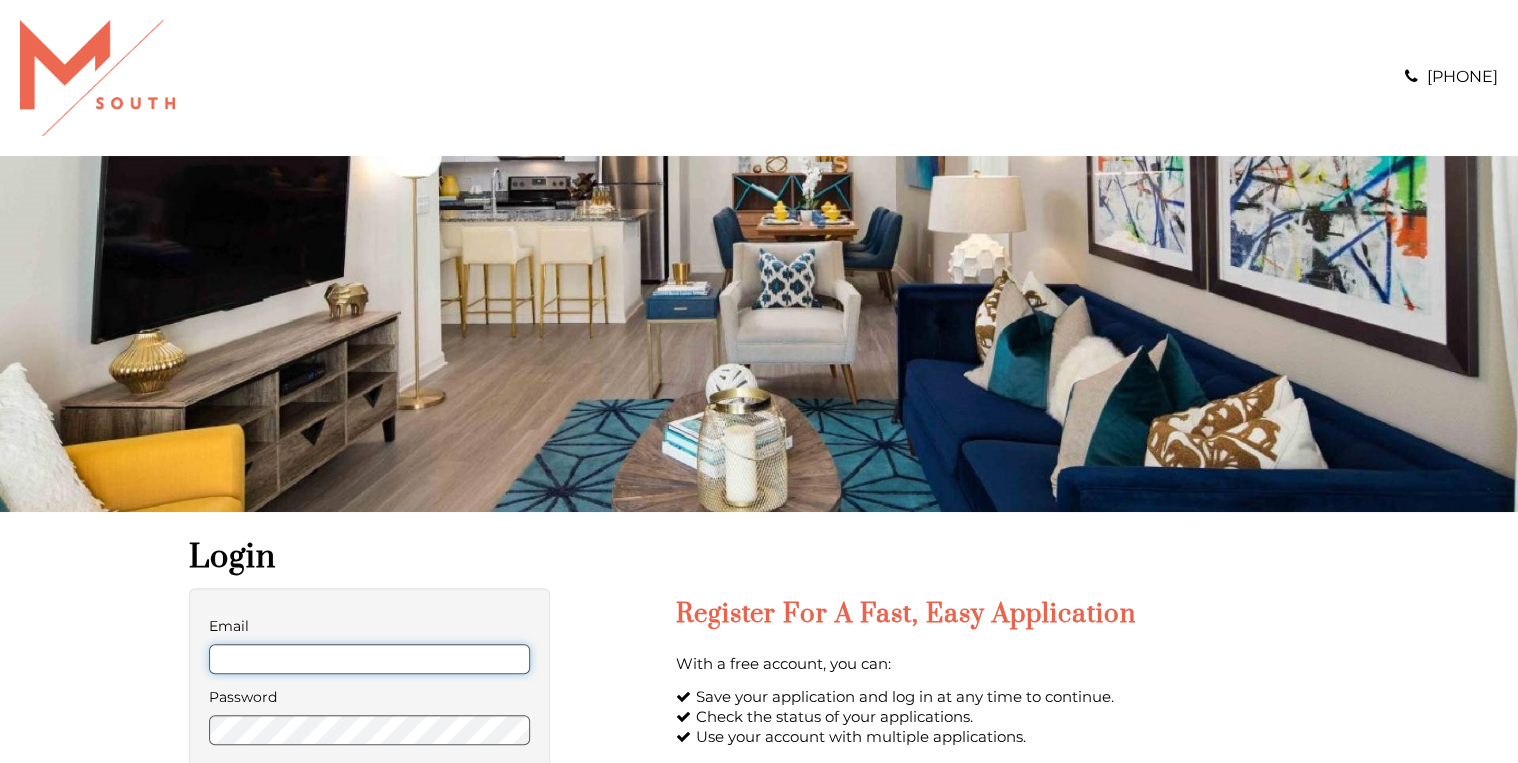 type on "**********" 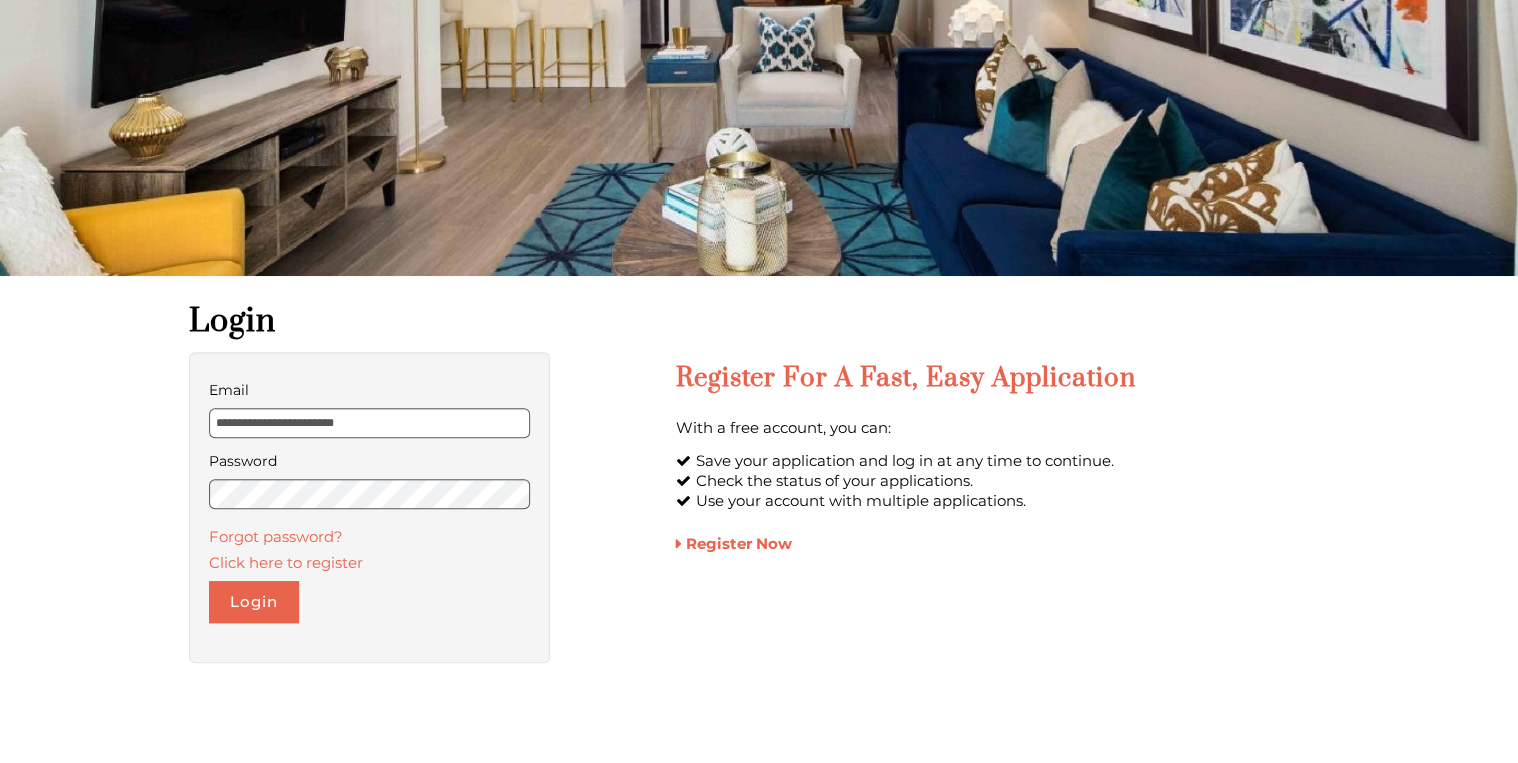scroll, scrollTop: 294, scrollLeft: 0, axis: vertical 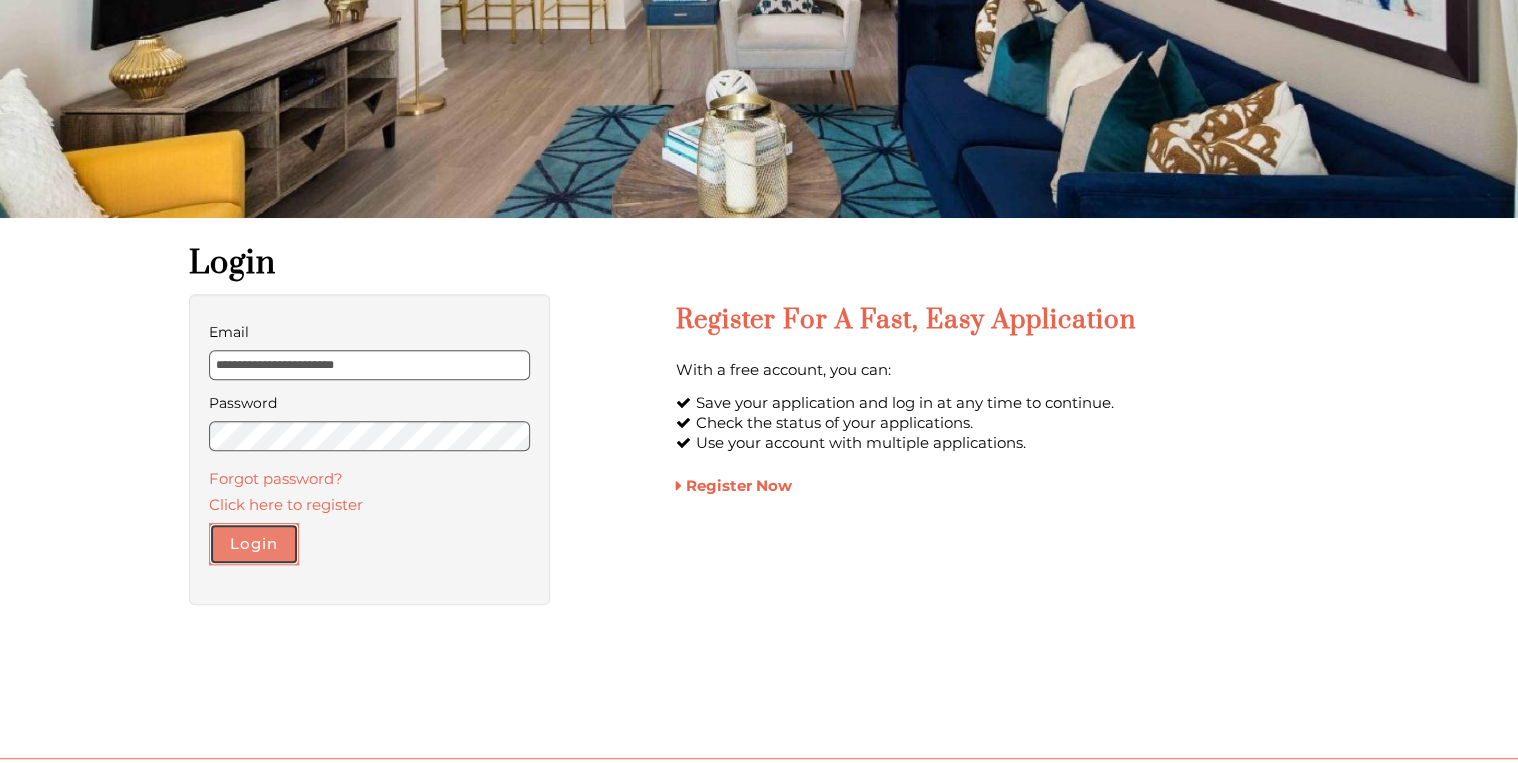 click on "Login" at bounding box center (254, 544) 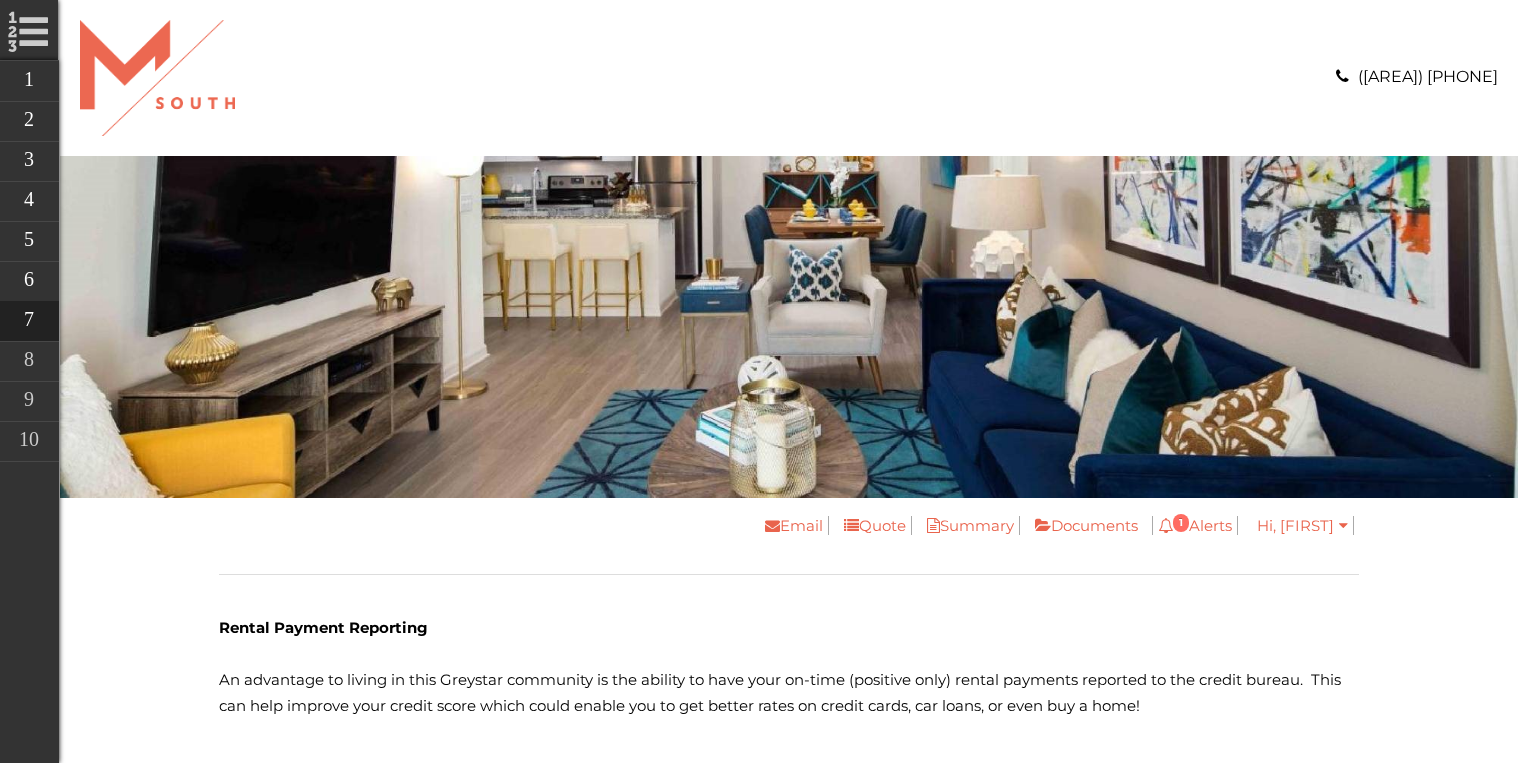 scroll, scrollTop: 0, scrollLeft: 0, axis: both 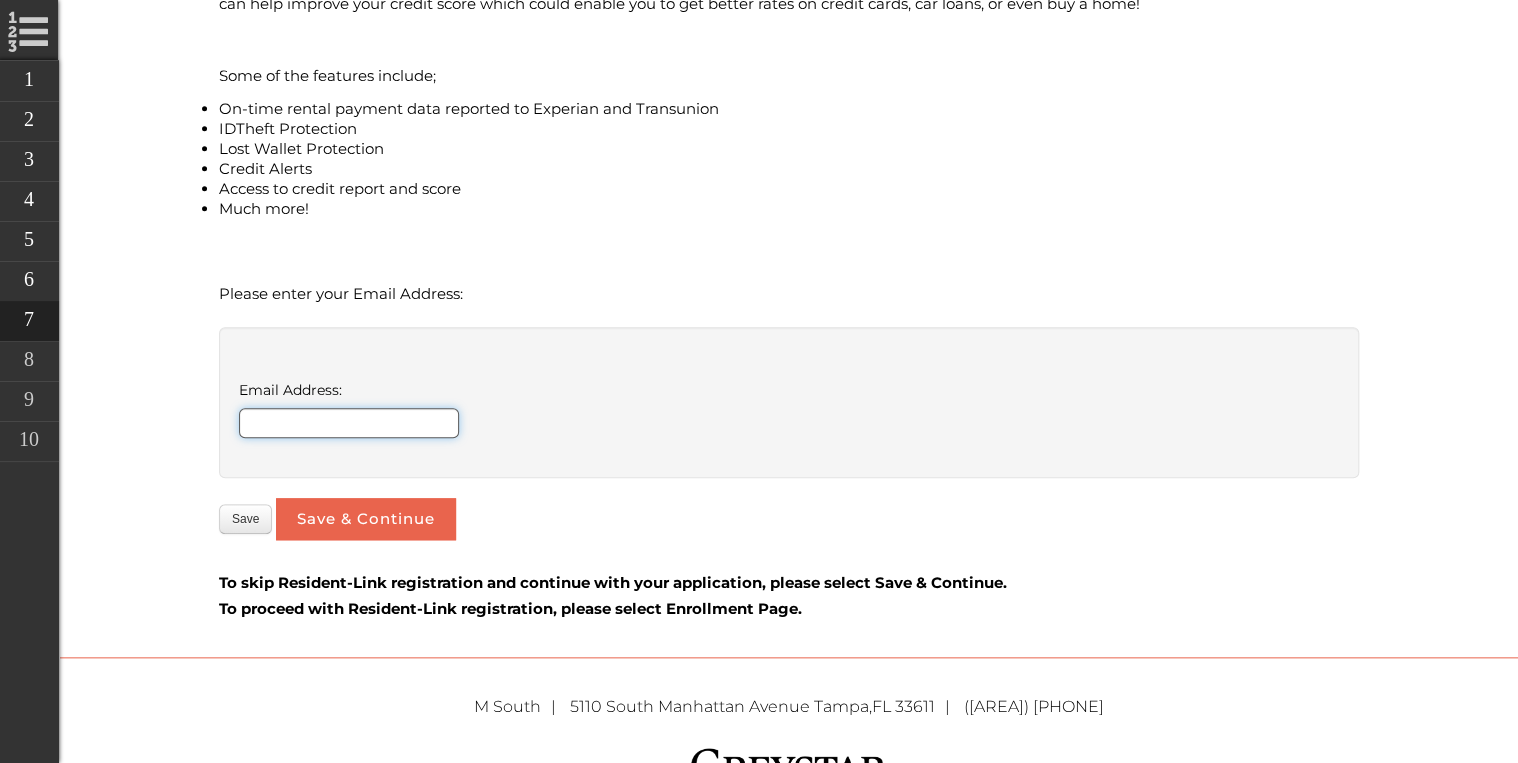 click on "Email Address:" at bounding box center (349, 423) 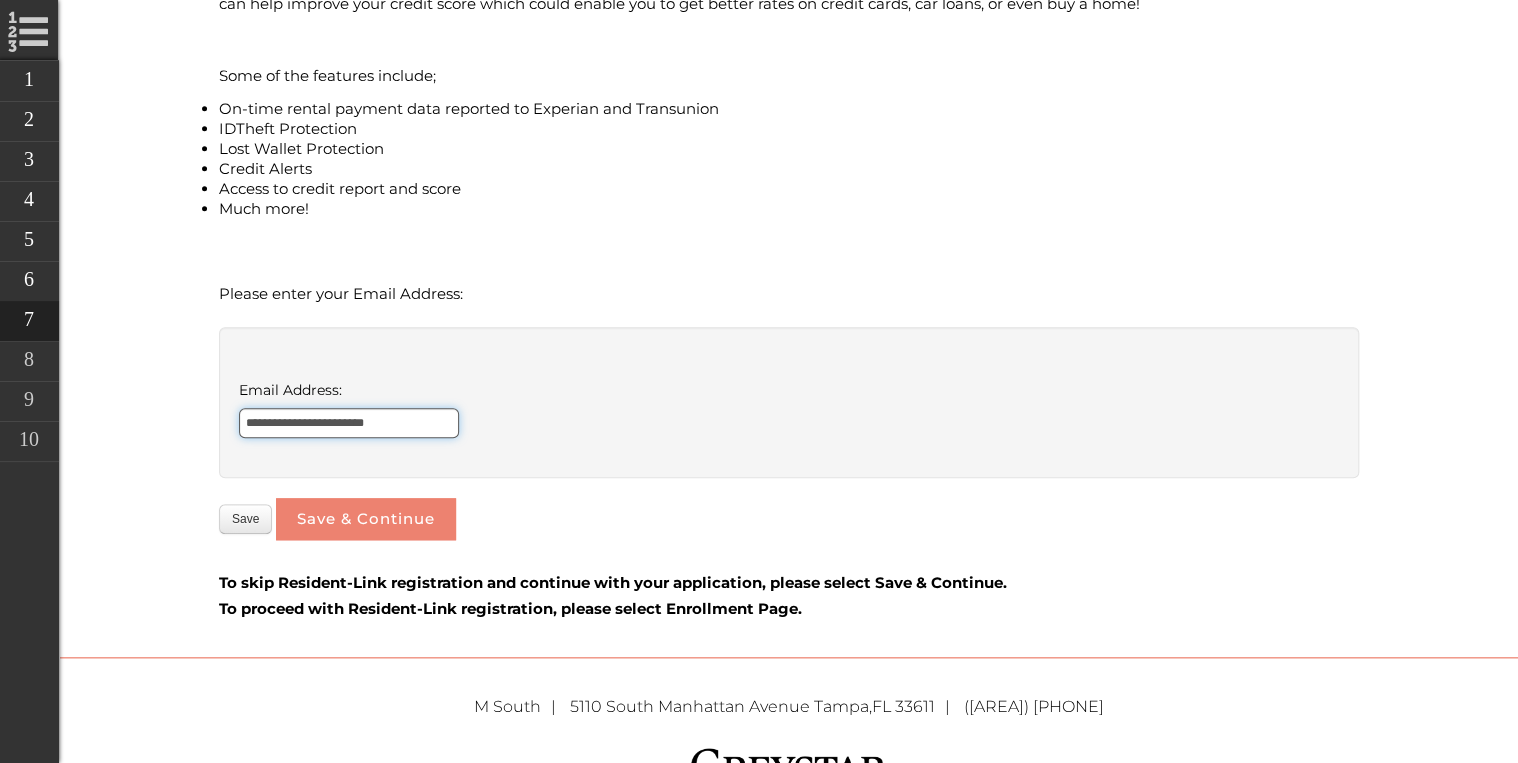 type on "**********" 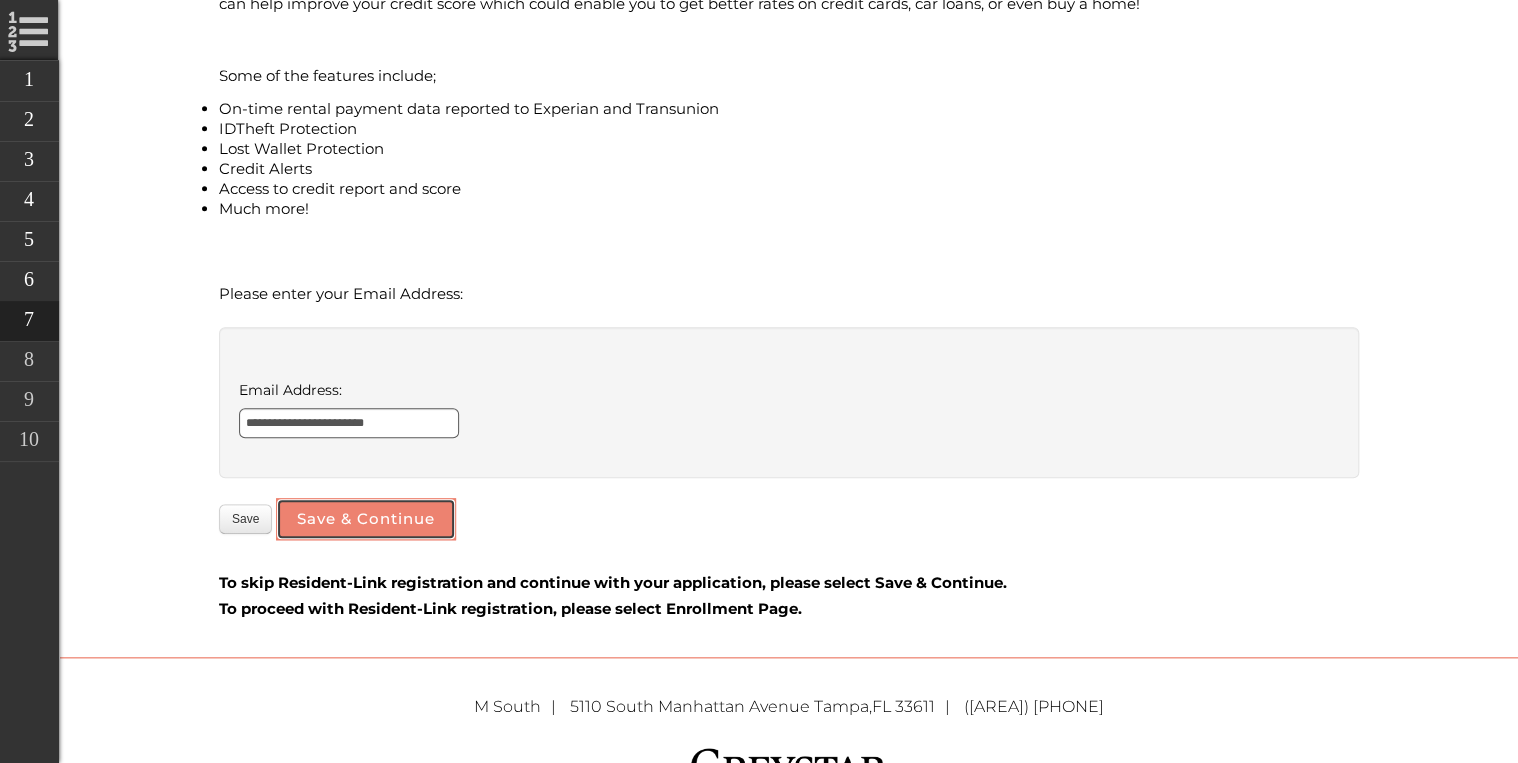 click on "Save & Continue" at bounding box center (366, 519) 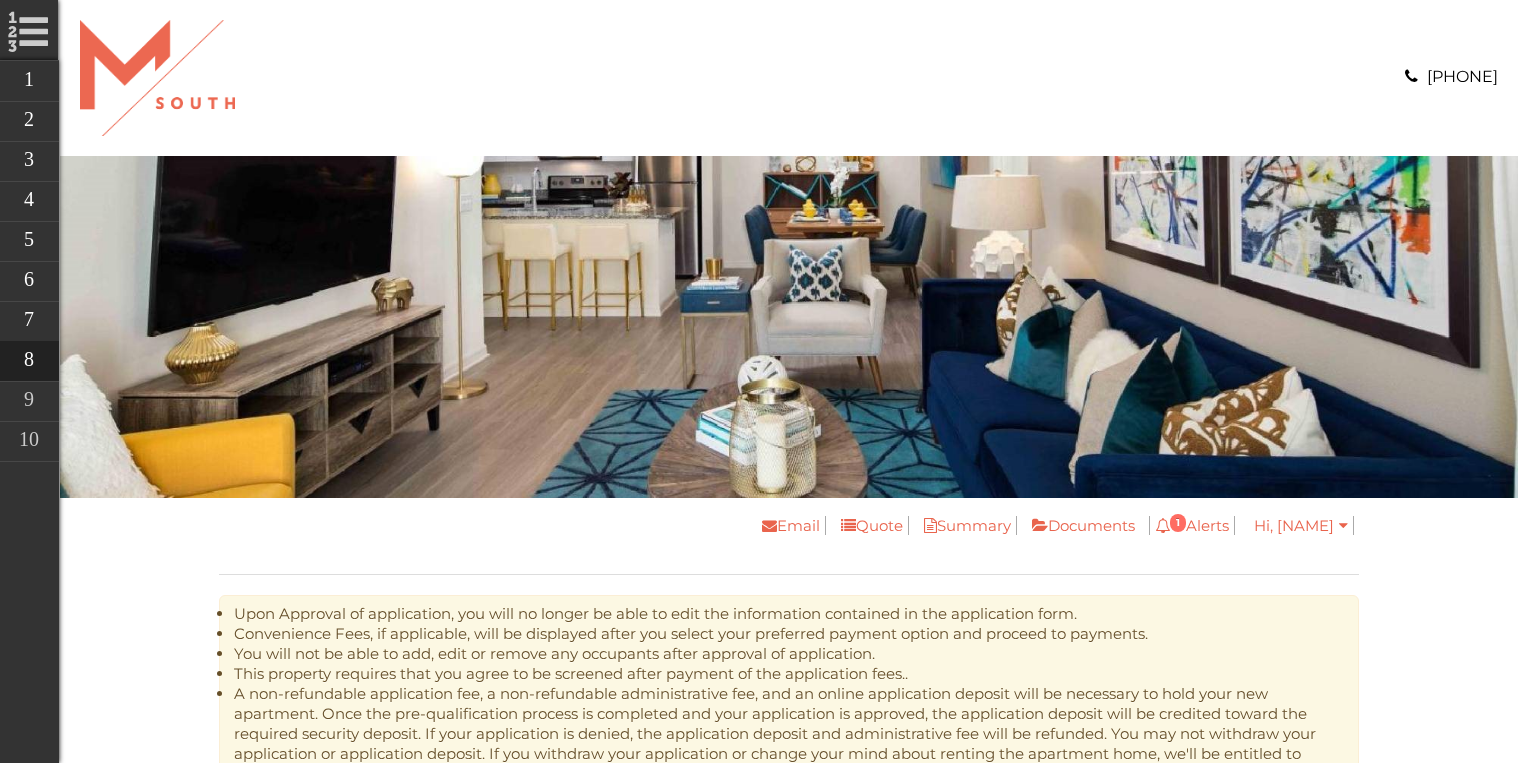 scroll, scrollTop: 0, scrollLeft: 0, axis: both 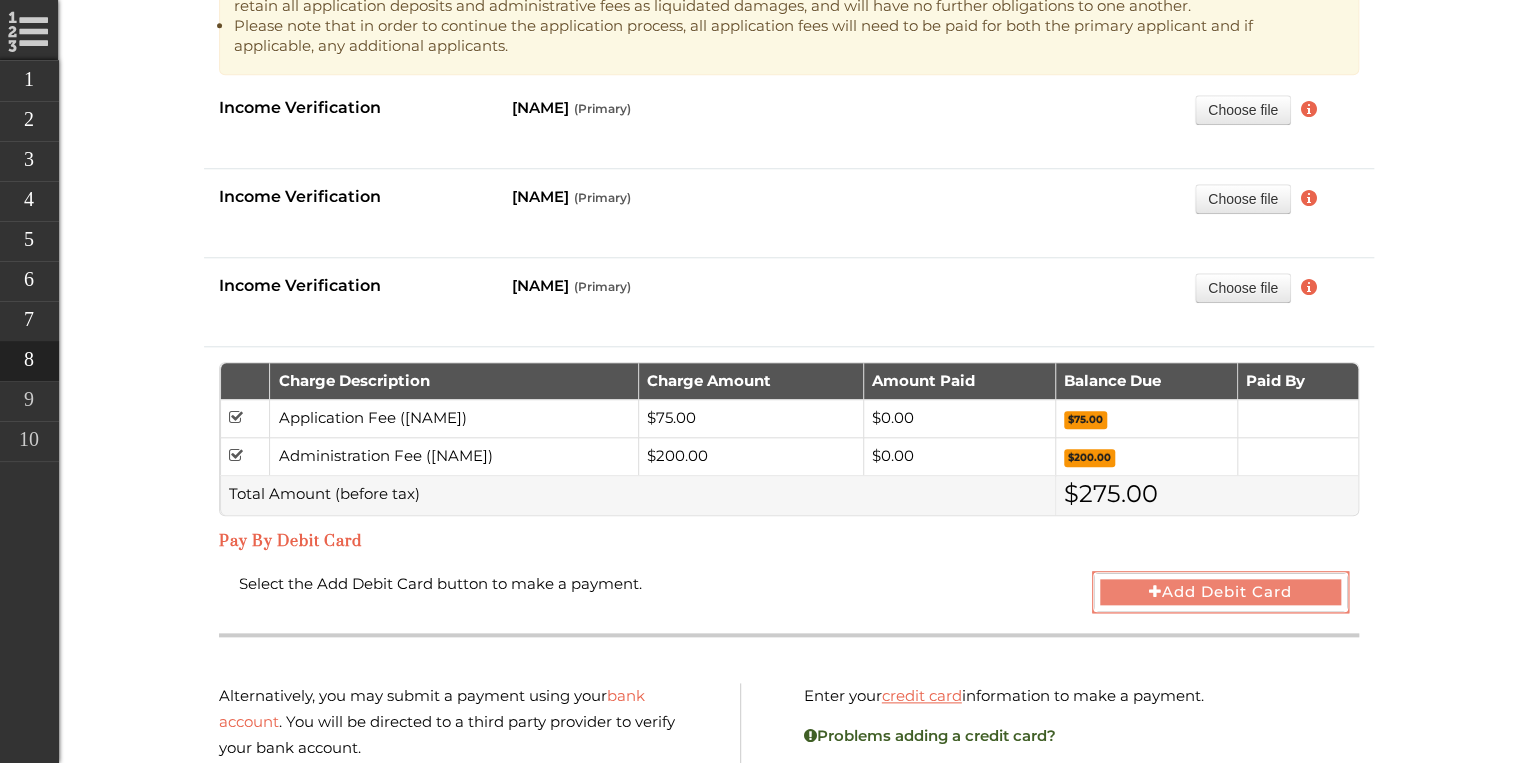 click on "Add Debit Card" at bounding box center (1221, 592) 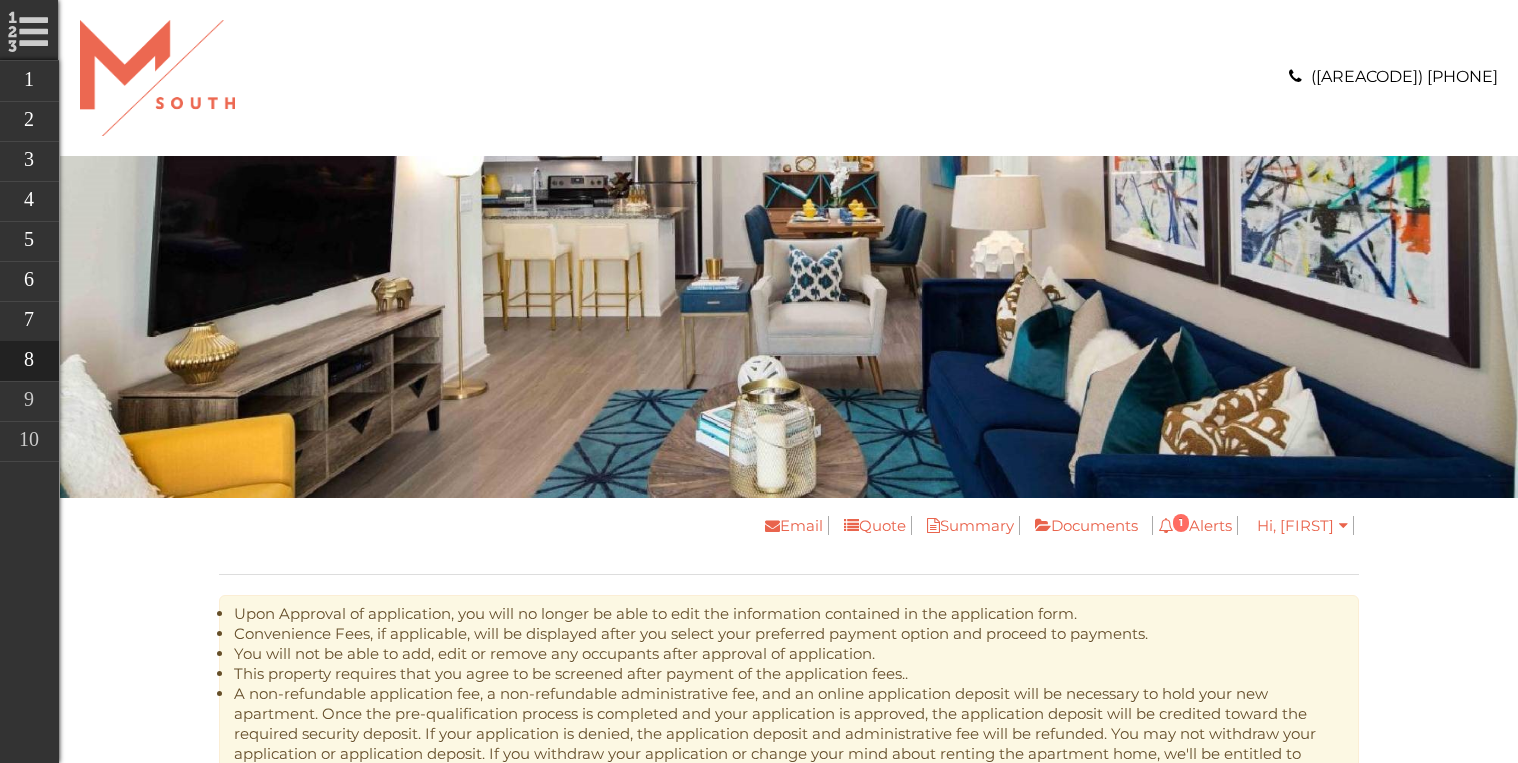 scroll, scrollTop: 0, scrollLeft: 0, axis: both 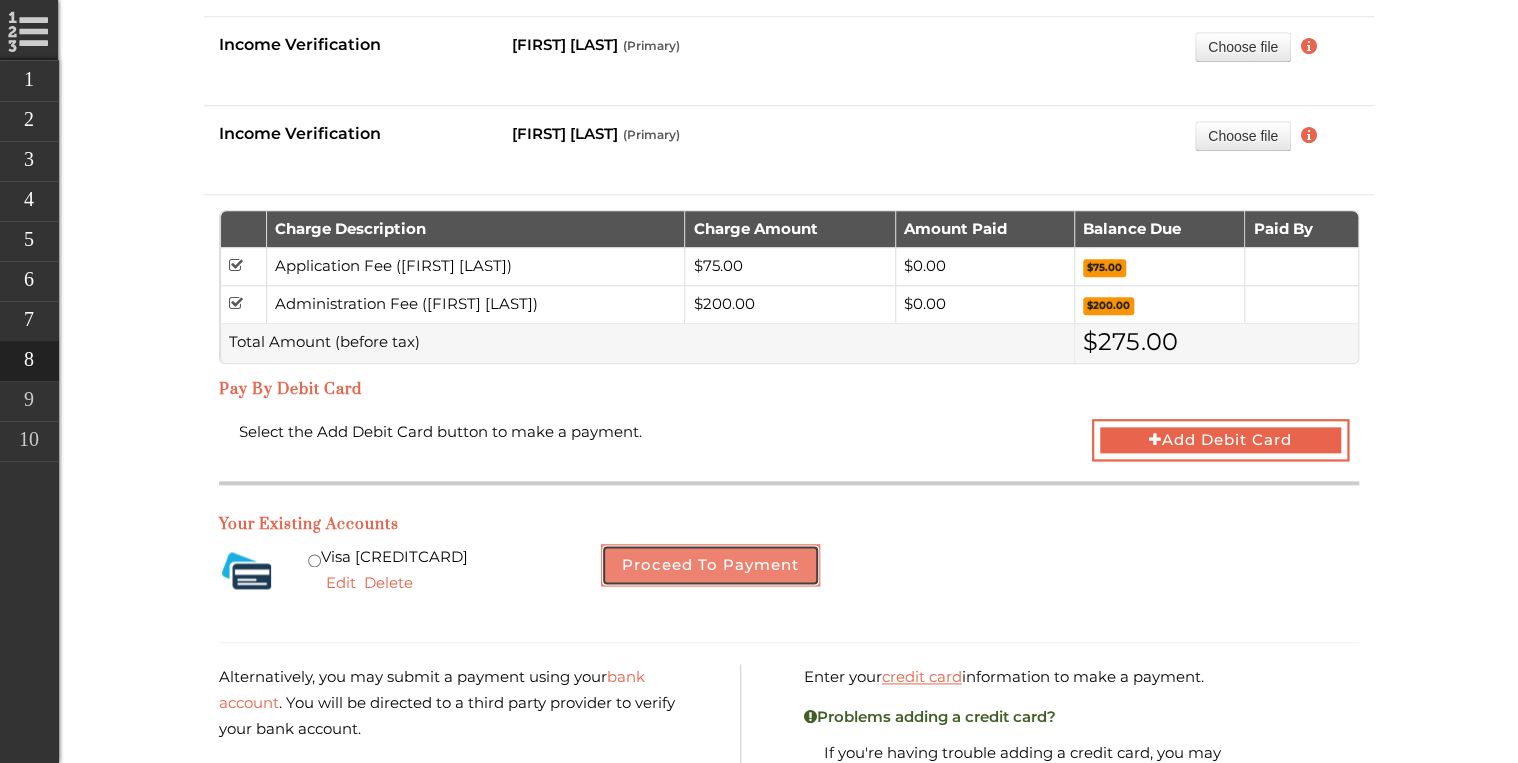 click on "Proceed to Payment" at bounding box center [710, 565] 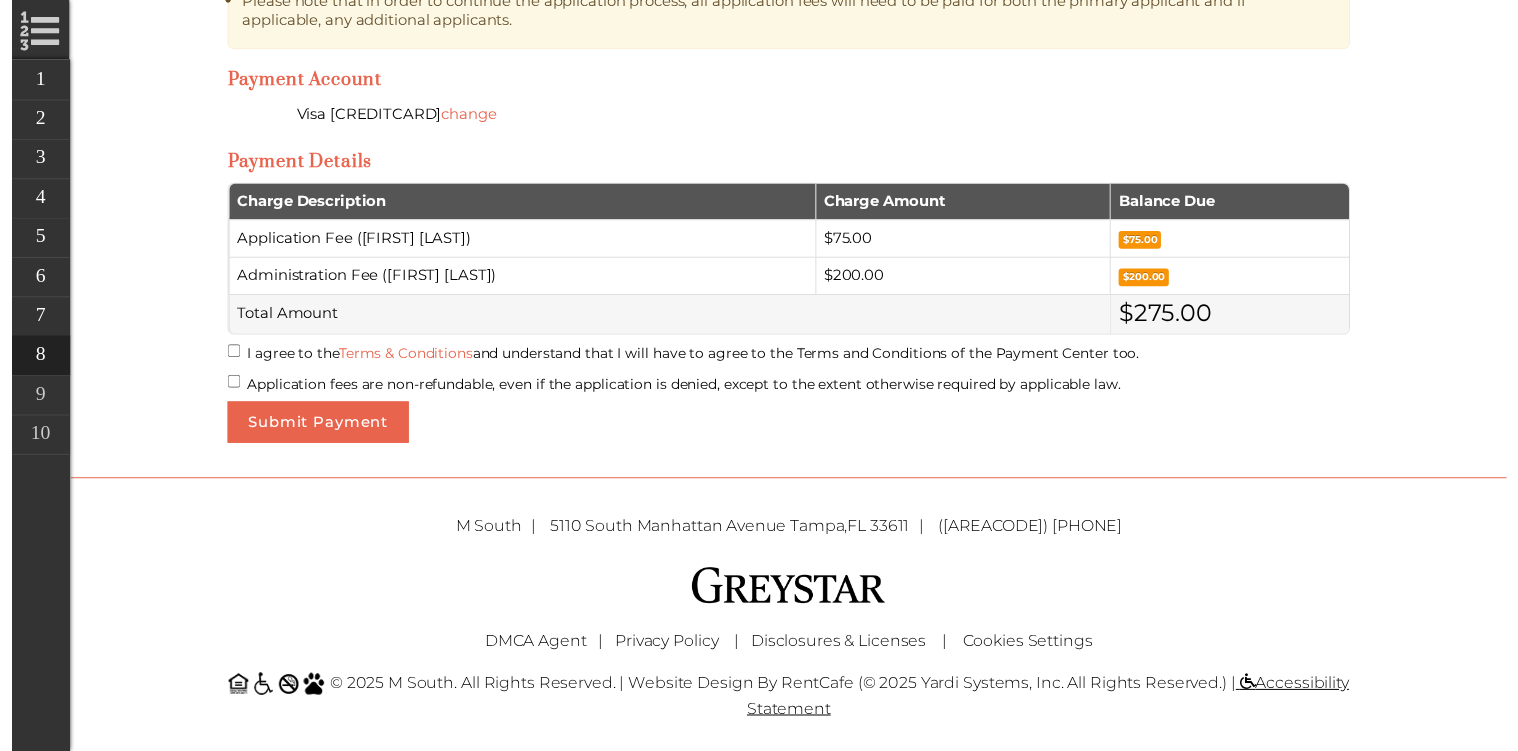 scroll, scrollTop: 790, scrollLeft: 0, axis: vertical 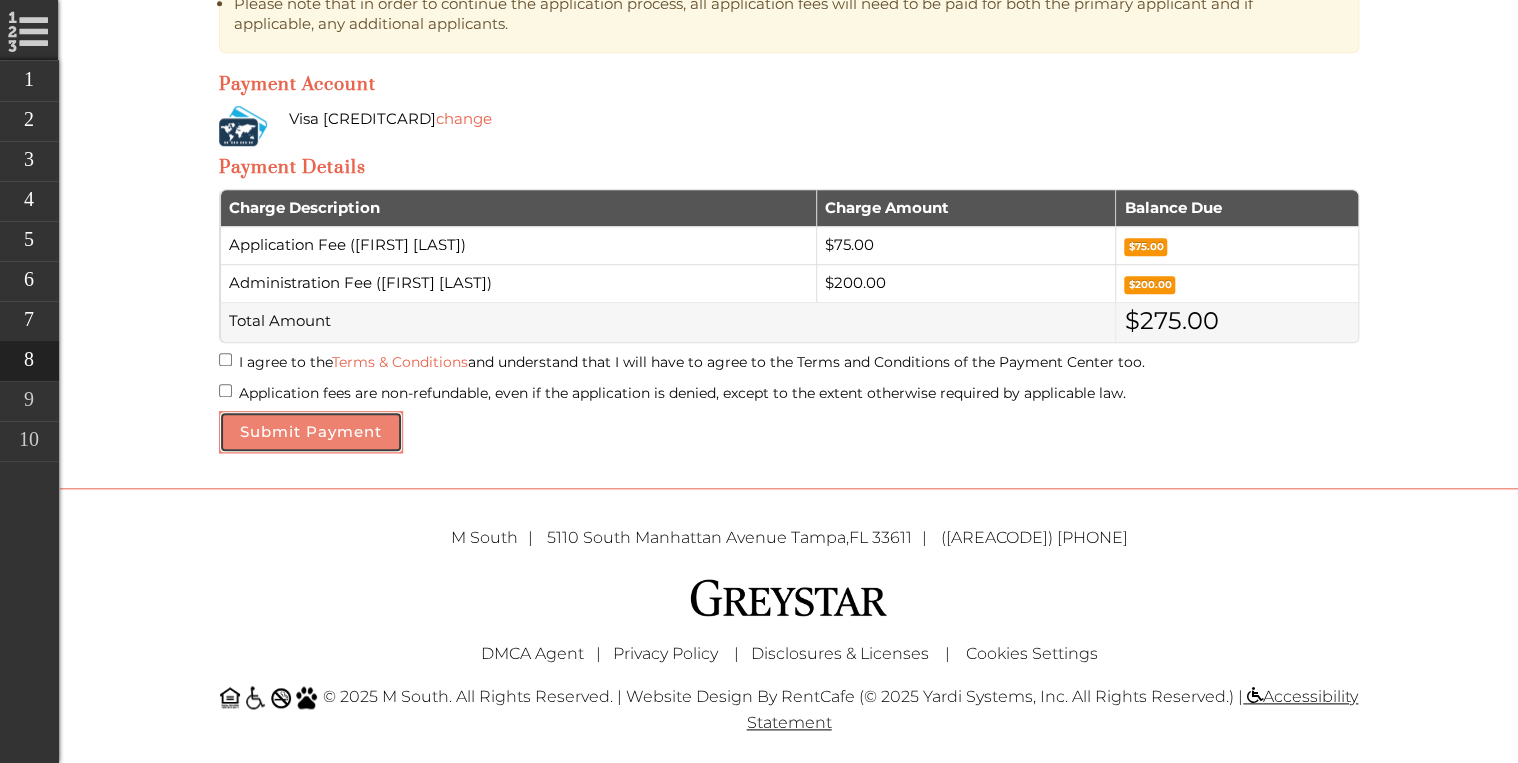 click on "Submit Payment" at bounding box center (311, 432) 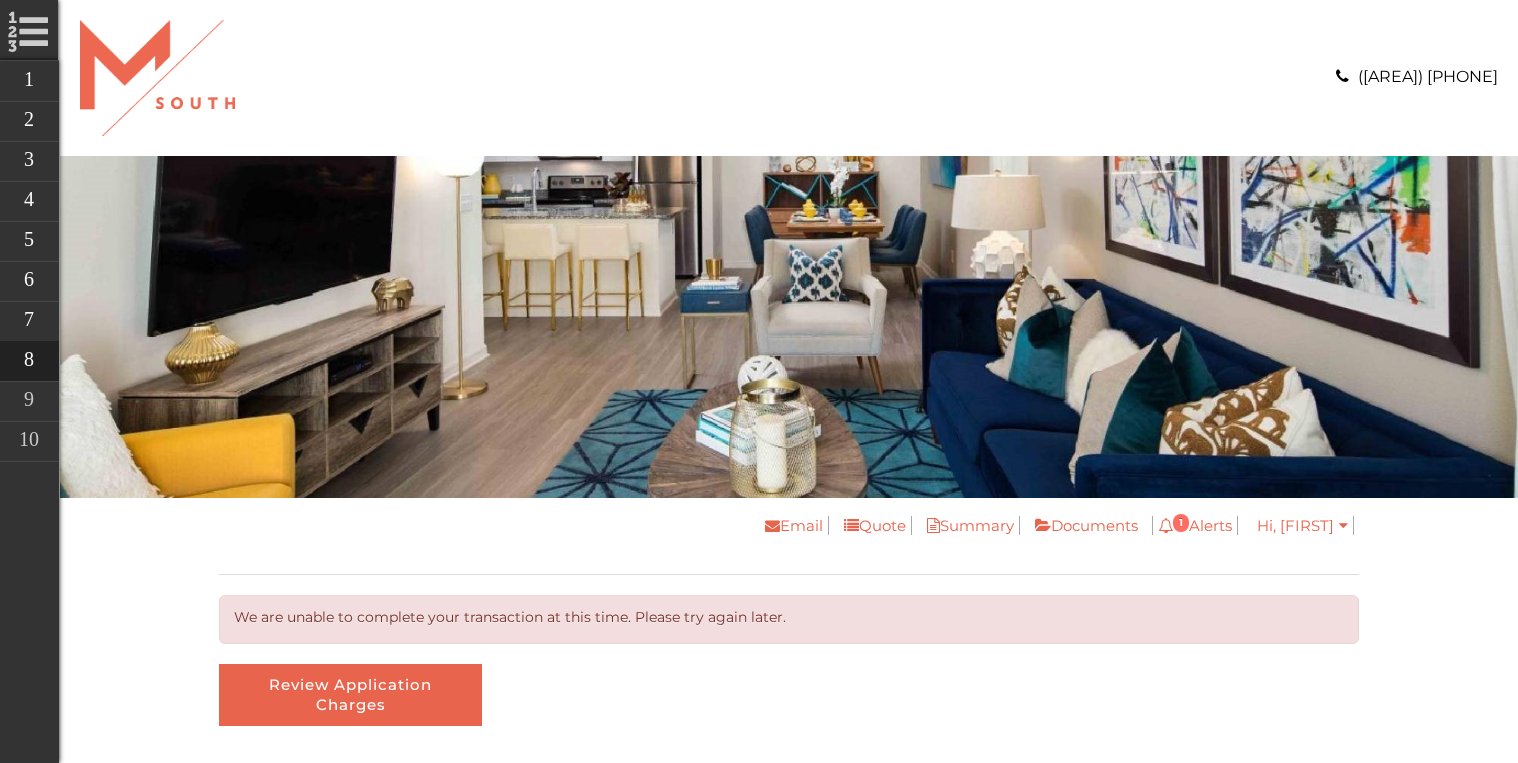 scroll, scrollTop: 0, scrollLeft: 0, axis: both 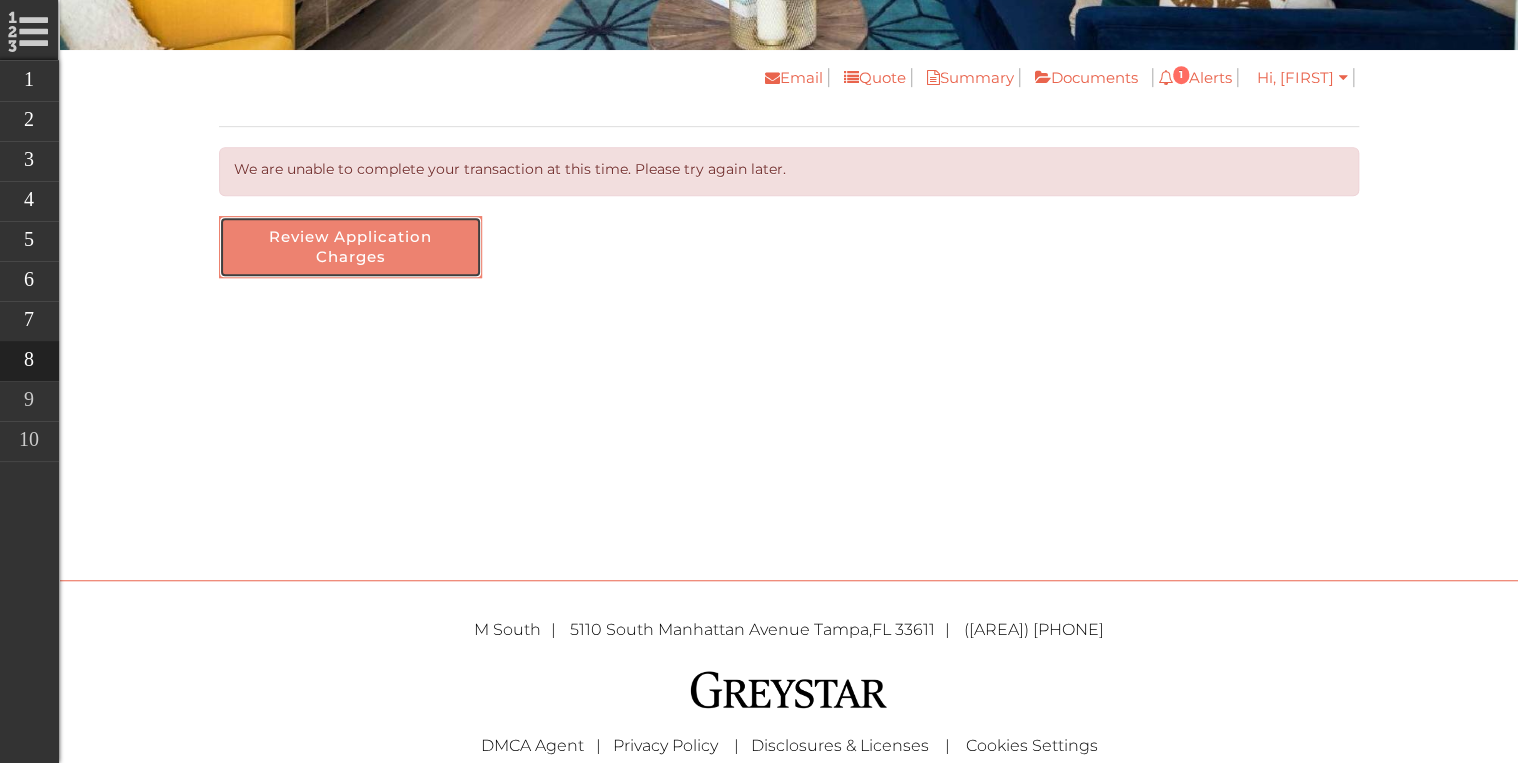click on "Review Application Charges" at bounding box center (350, 247) 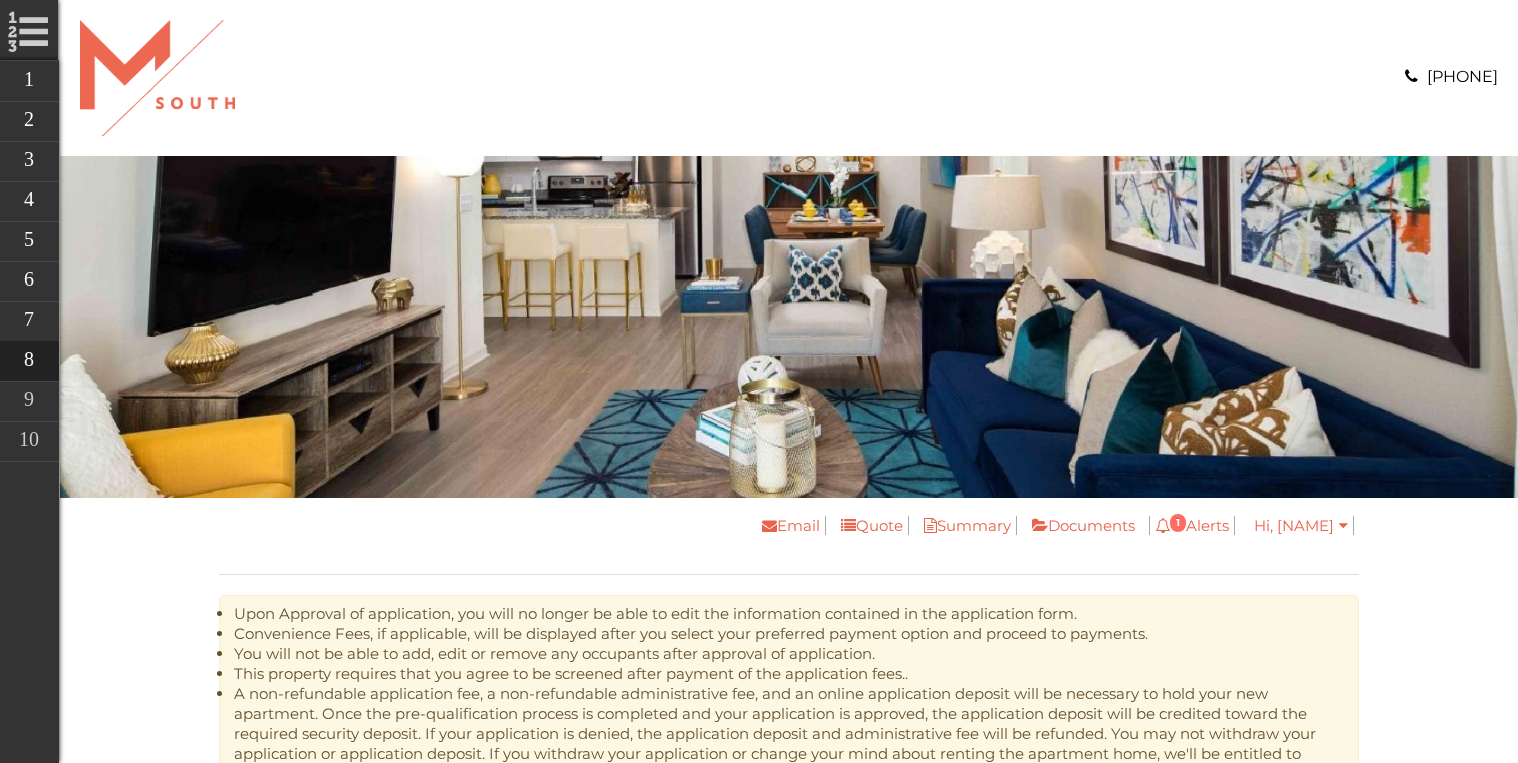 scroll, scrollTop: 0, scrollLeft: 0, axis: both 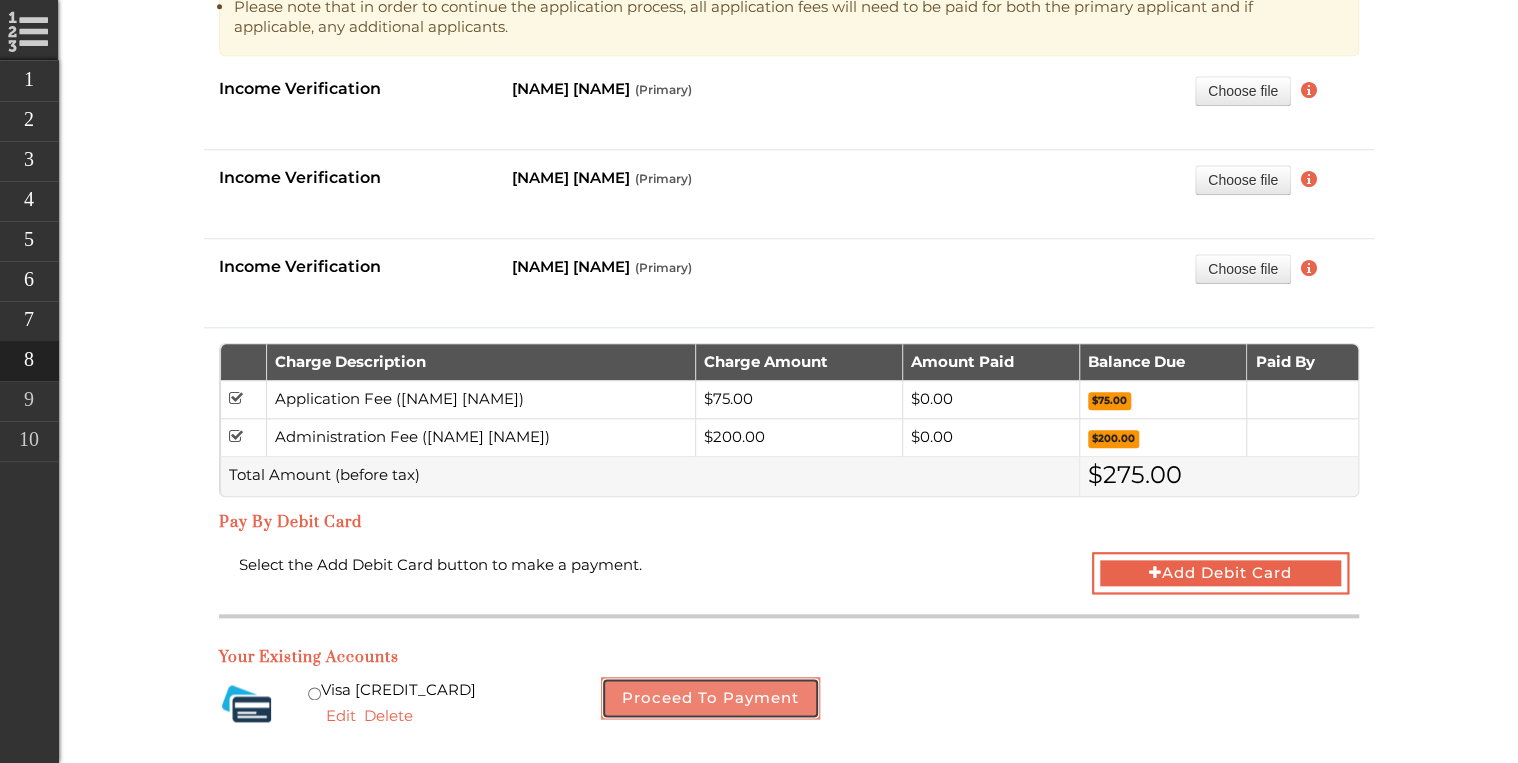 click on "Proceed to Payment" at bounding box center (710, 698) 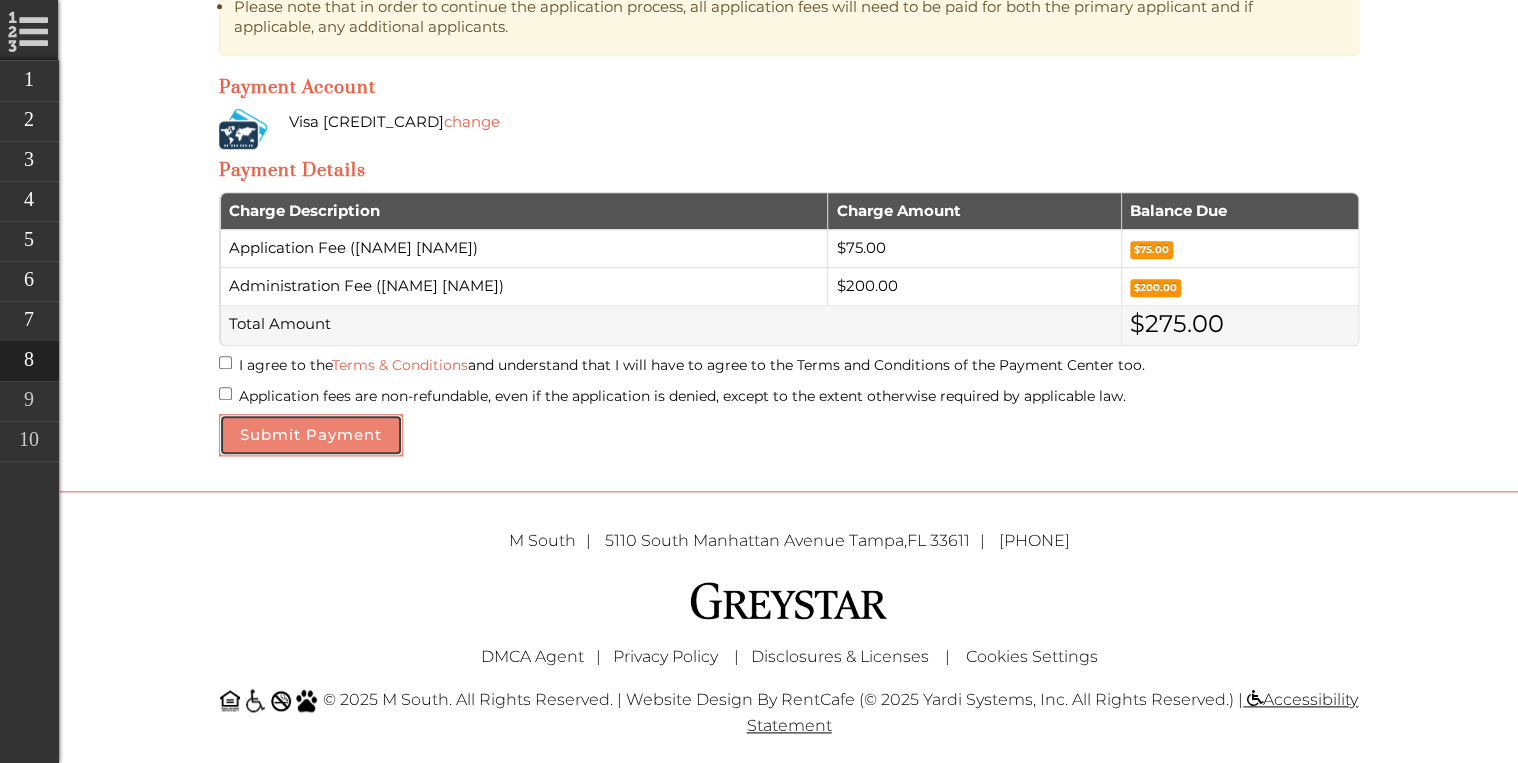 click on "Submit Payment" at bounding box center (311, 435) 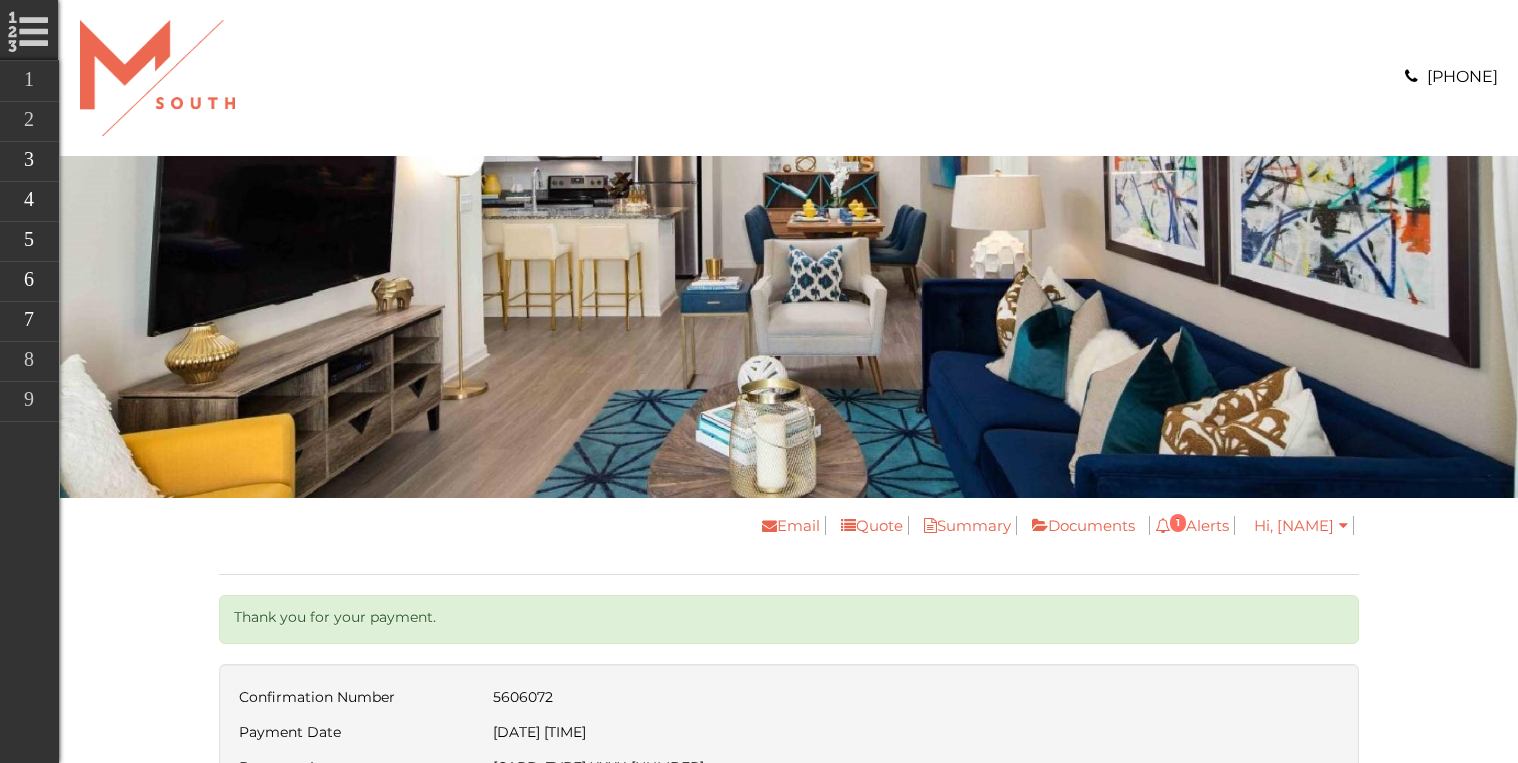 scroll, scrollTop: 0, scrollLeft: 0, axis: both 